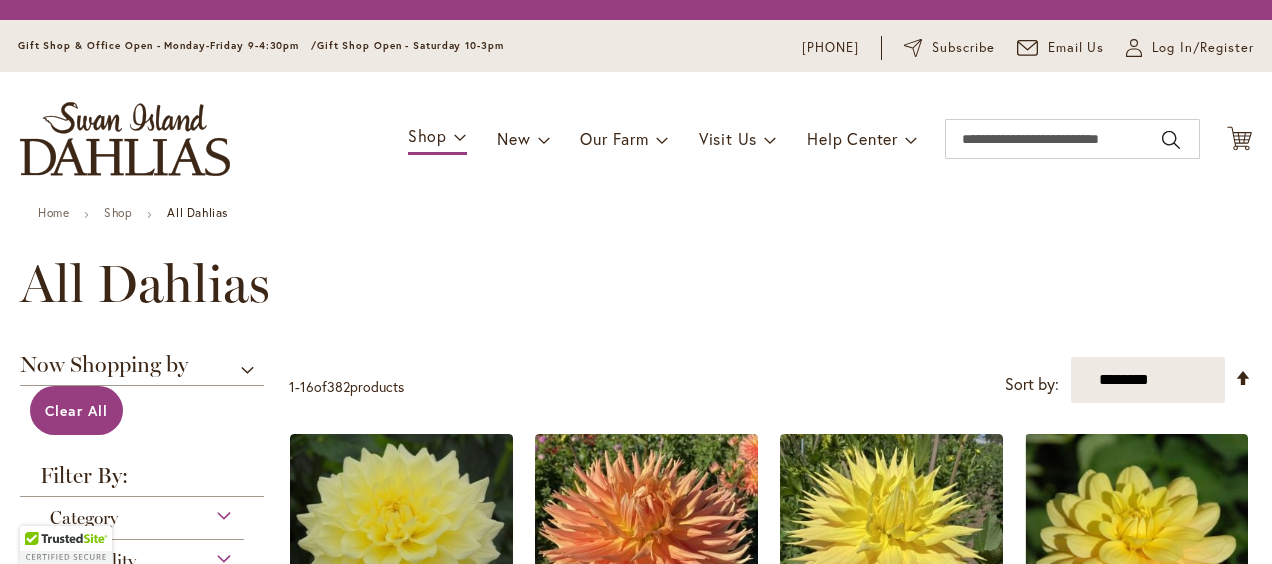 scroll, scrollTop: 0, scrollLeft: 0, axis: both 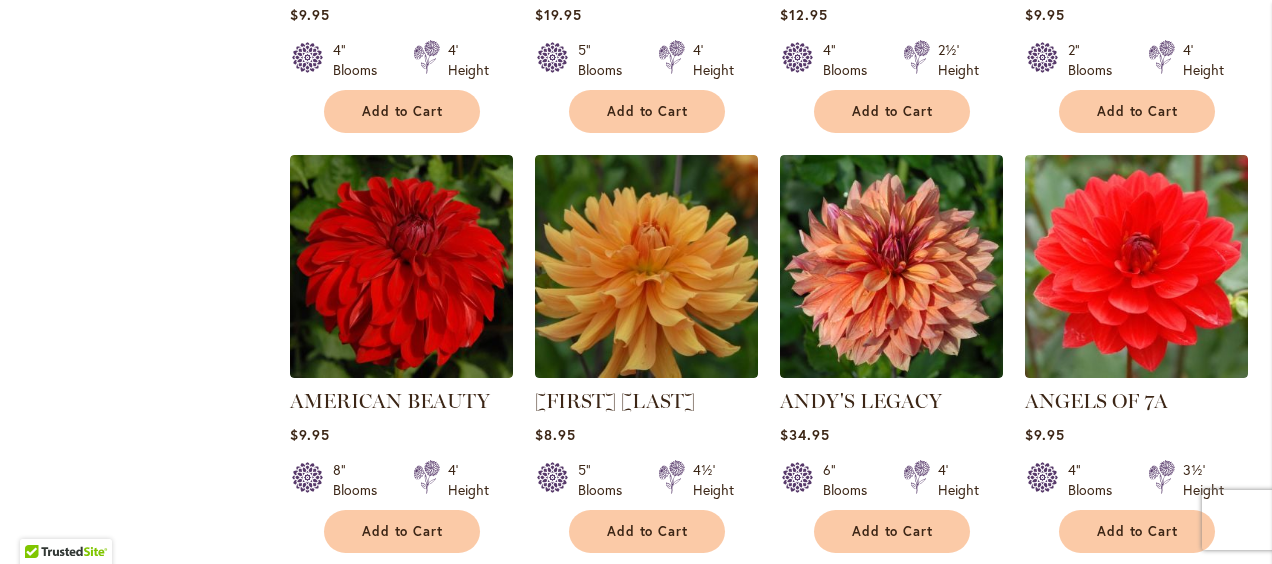 type on "**********" 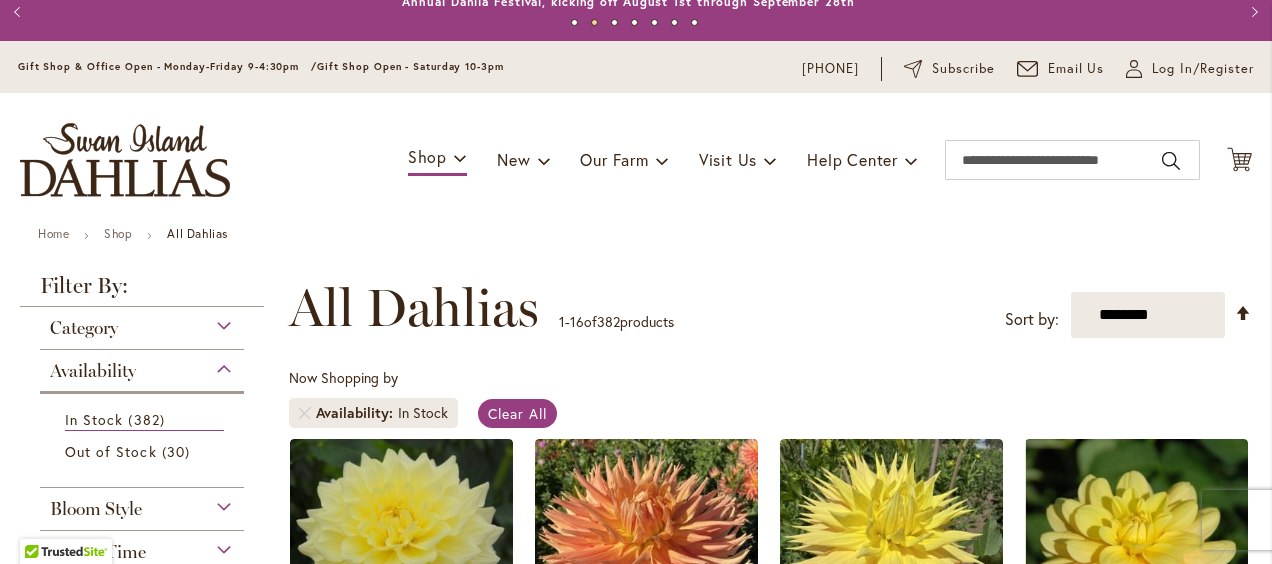 scroll, scrollTop: 0, scrollLeft: 0, axis: both 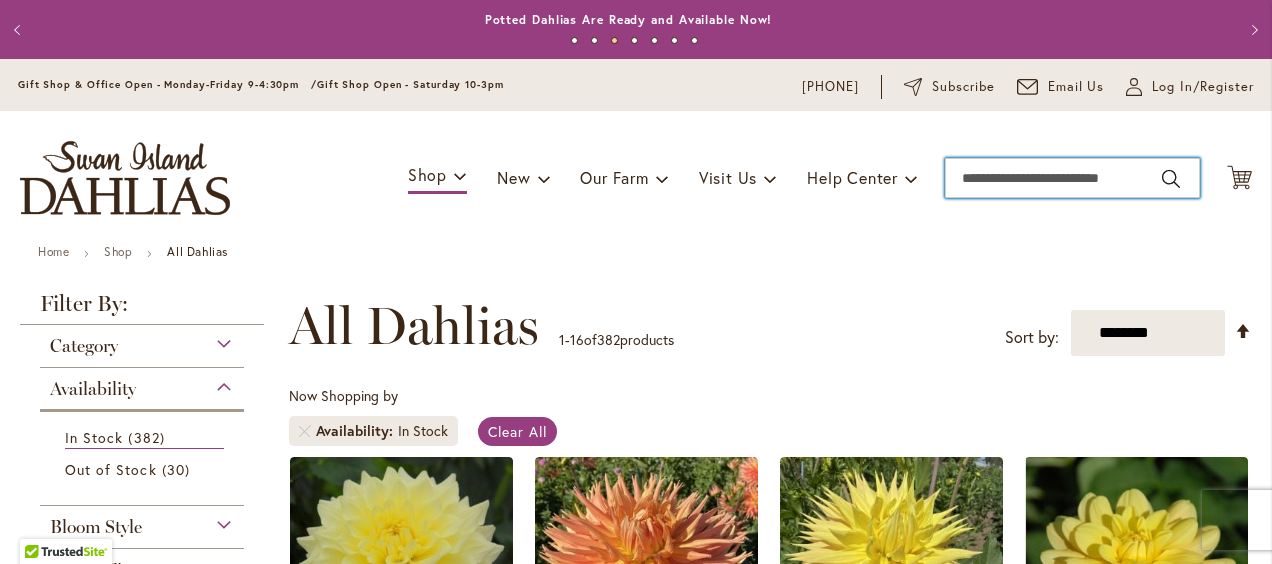 click on "Search" at bounding box center (1072, 178) 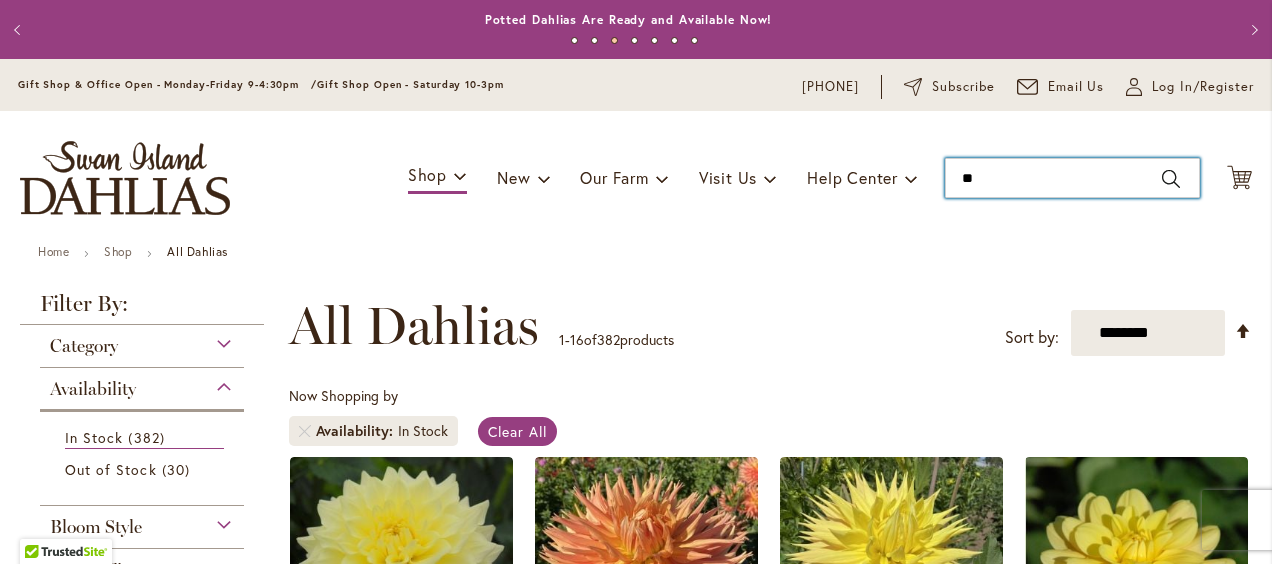 type on "***" 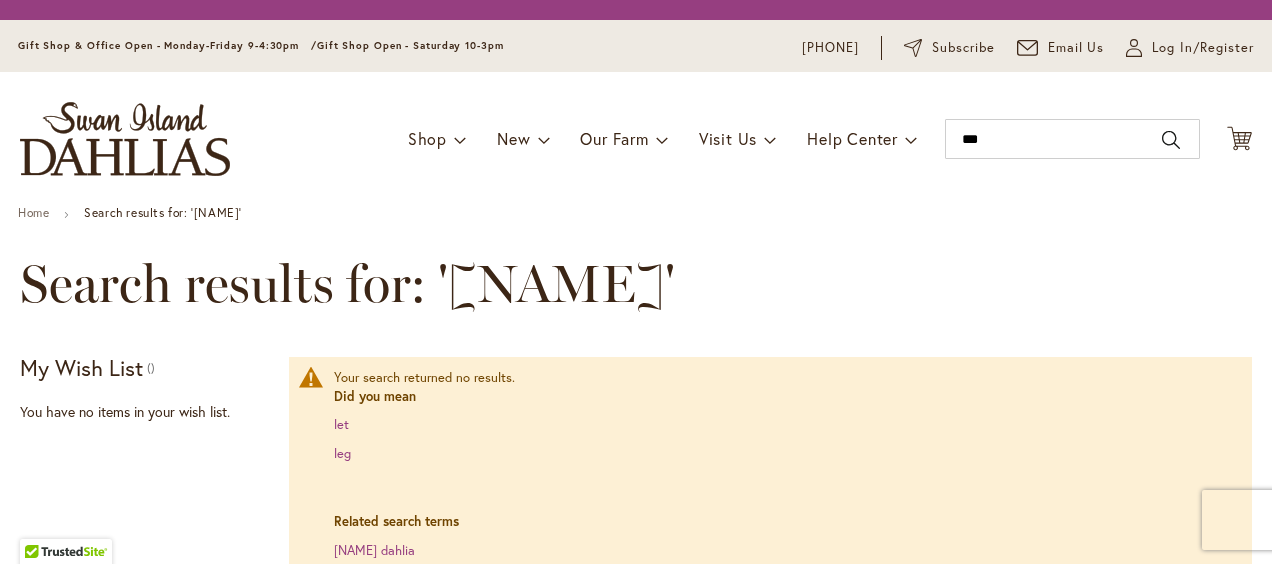 scroll, scrollTop: 0, scrollLeft: 0, axis: both 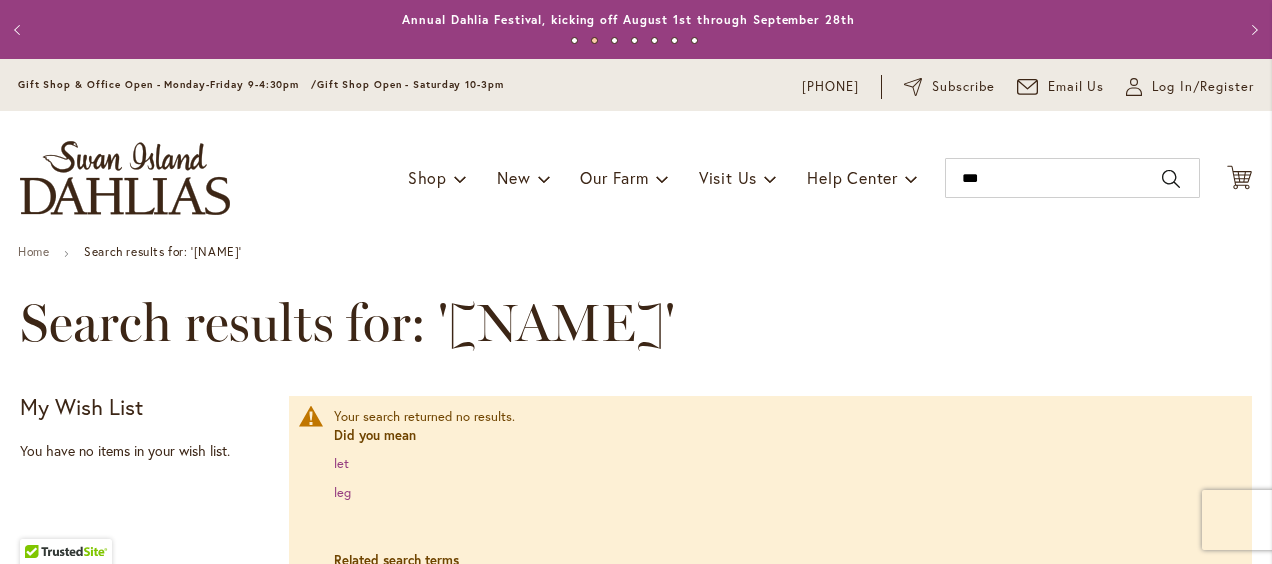 type on "**********" 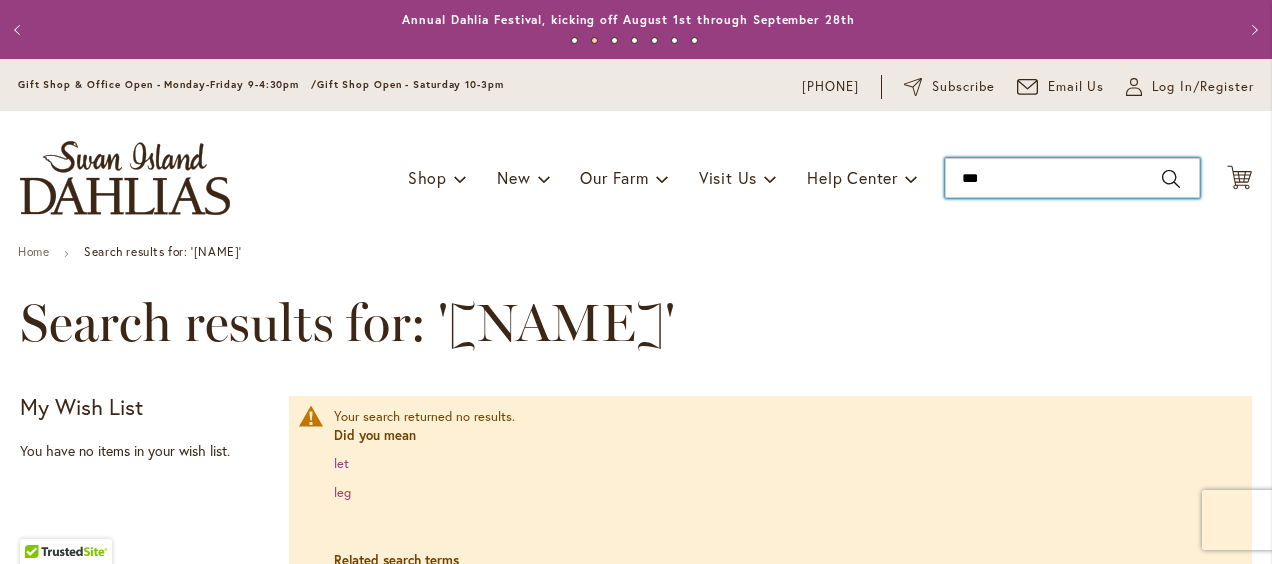 click on "***" at bounding box center (1072, 178) 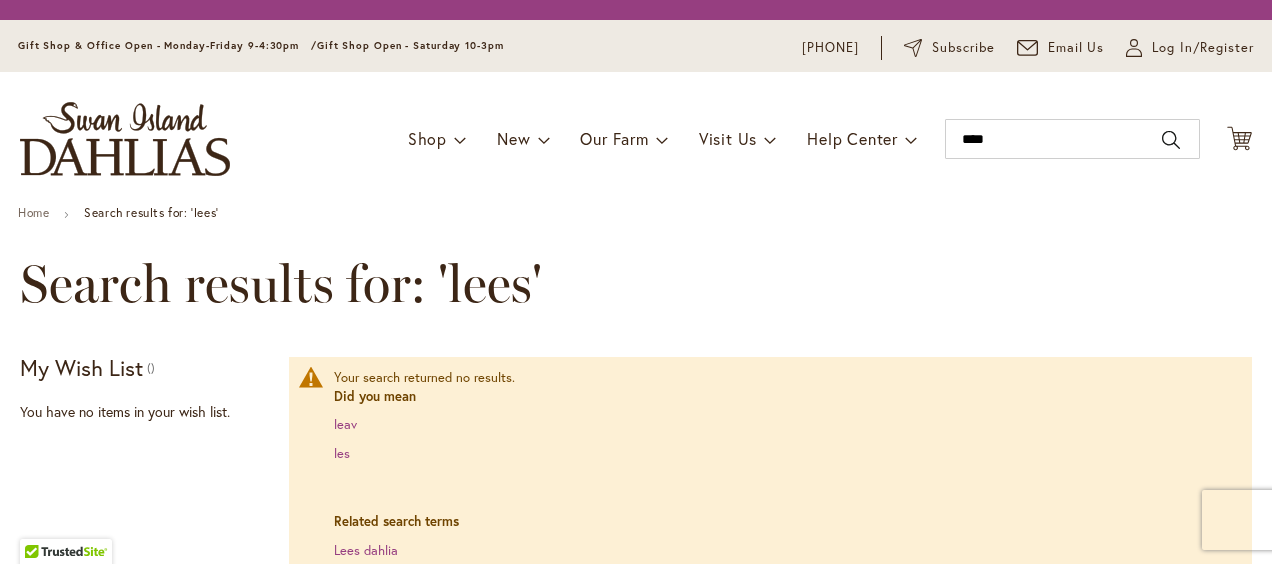 scroll, scrollTop: 0, scrollLeft: 0, axis: both 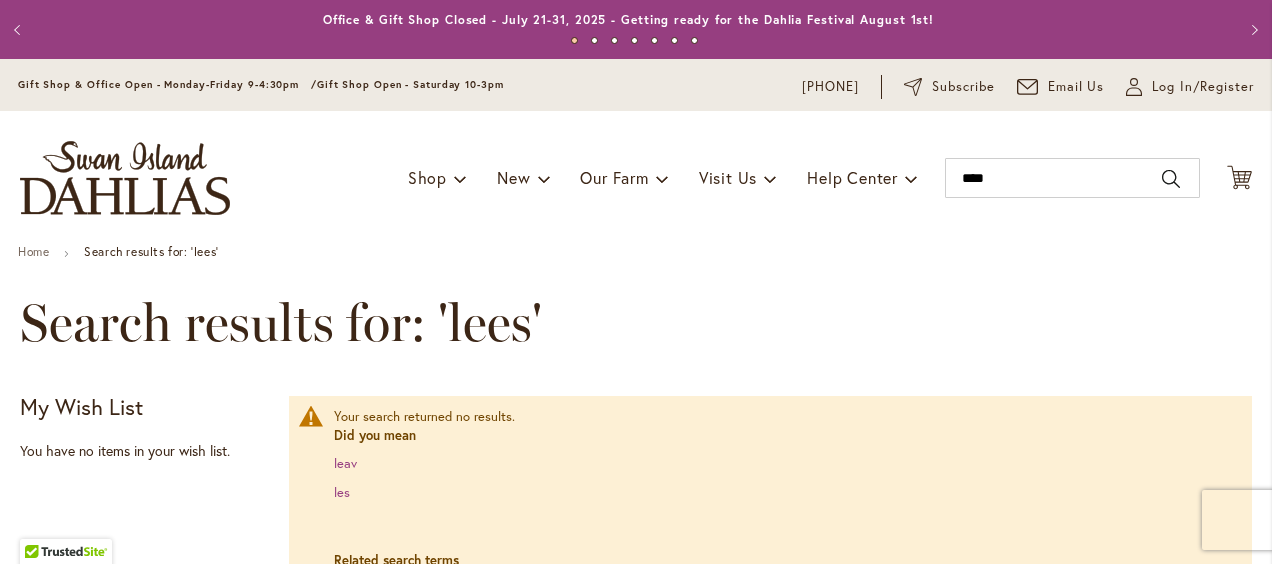 type on "**********" 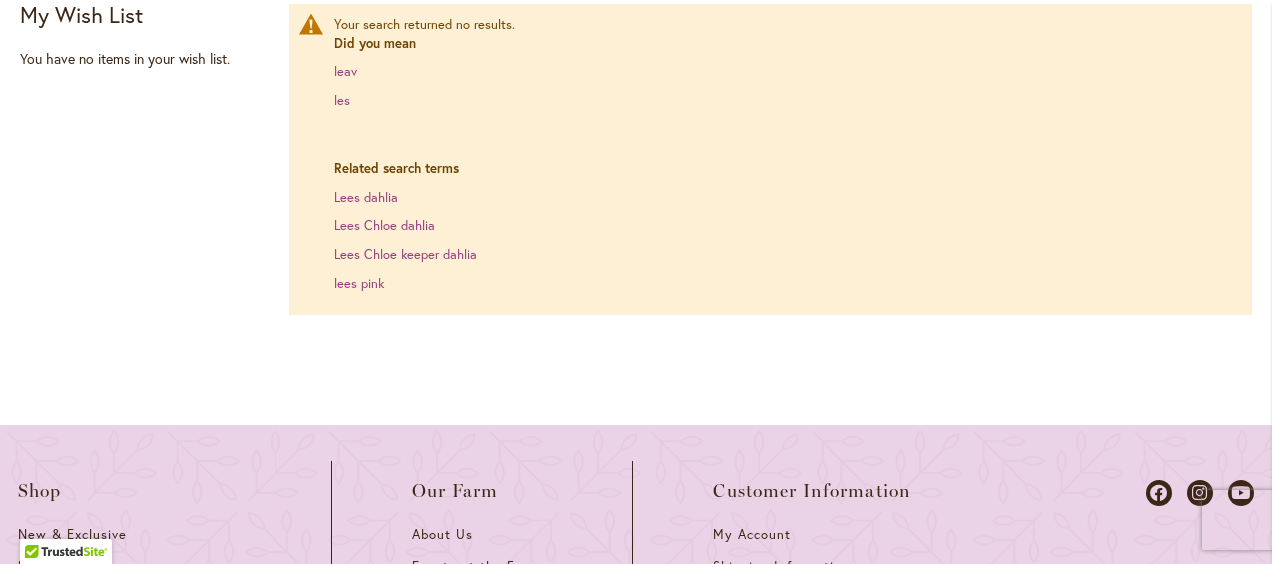 scroll, scrollTop: 396, scrollLeft: 0, axis: vertical 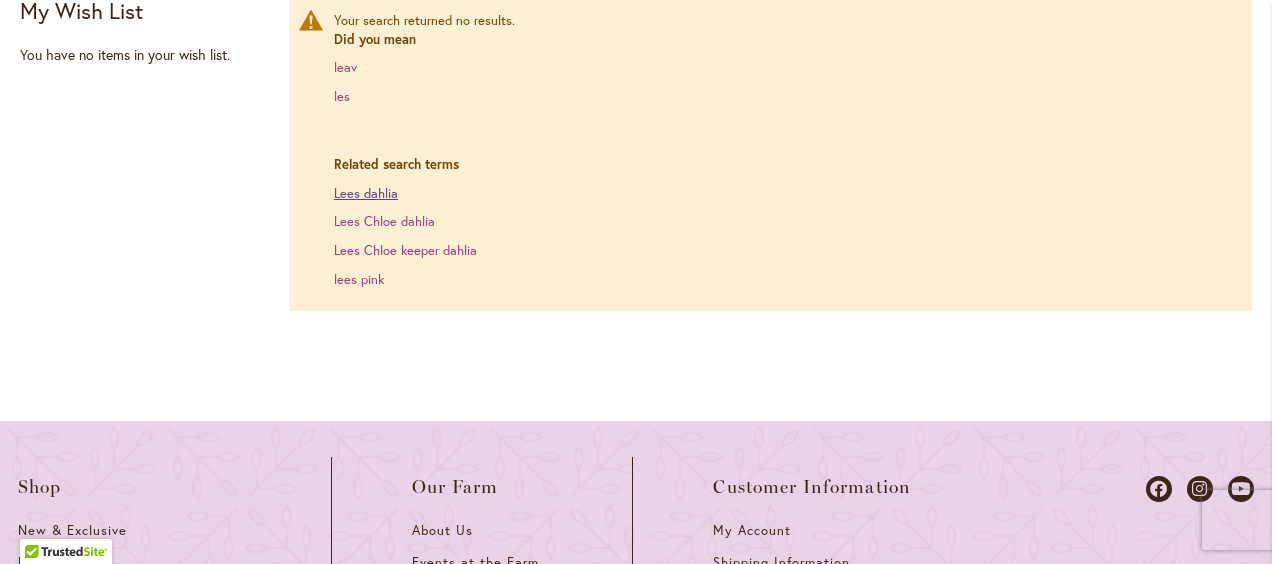 click on "[NAME] dahlia" at bounding box center [366, 193] 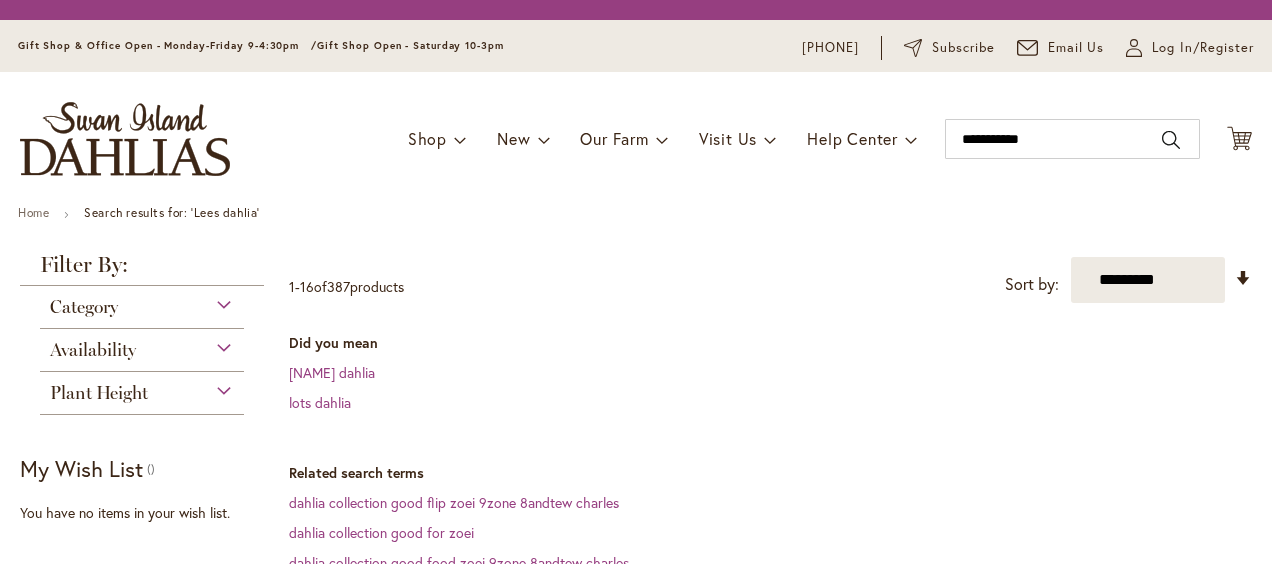 scroll, scrollTop: 0, scrollLeft: 0, axis: both 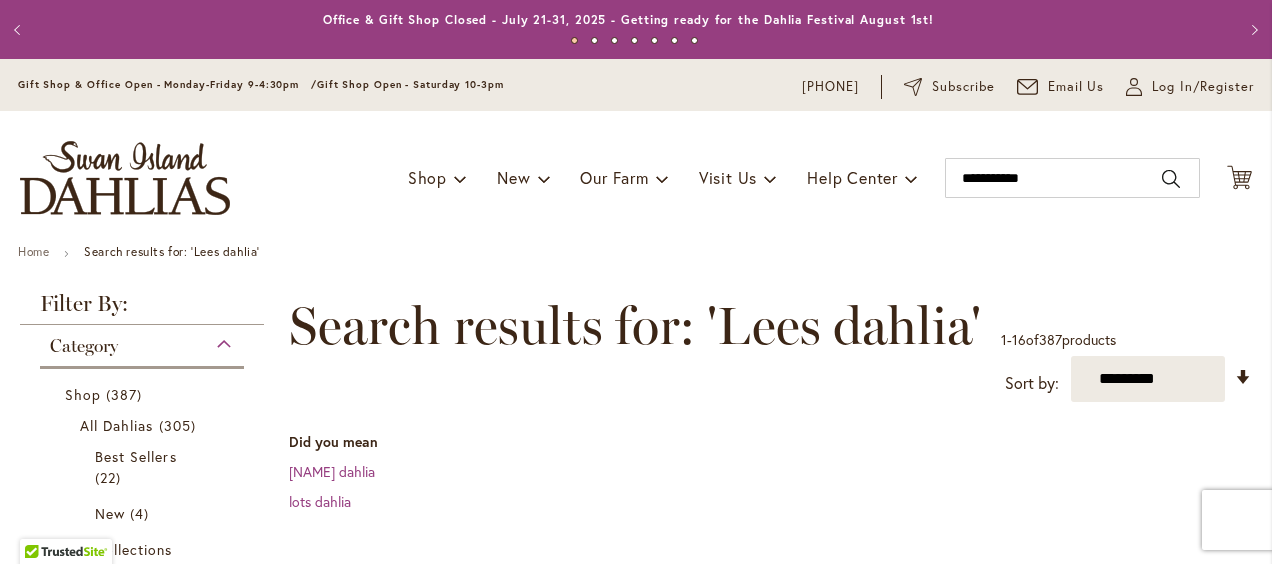 type on "**********" 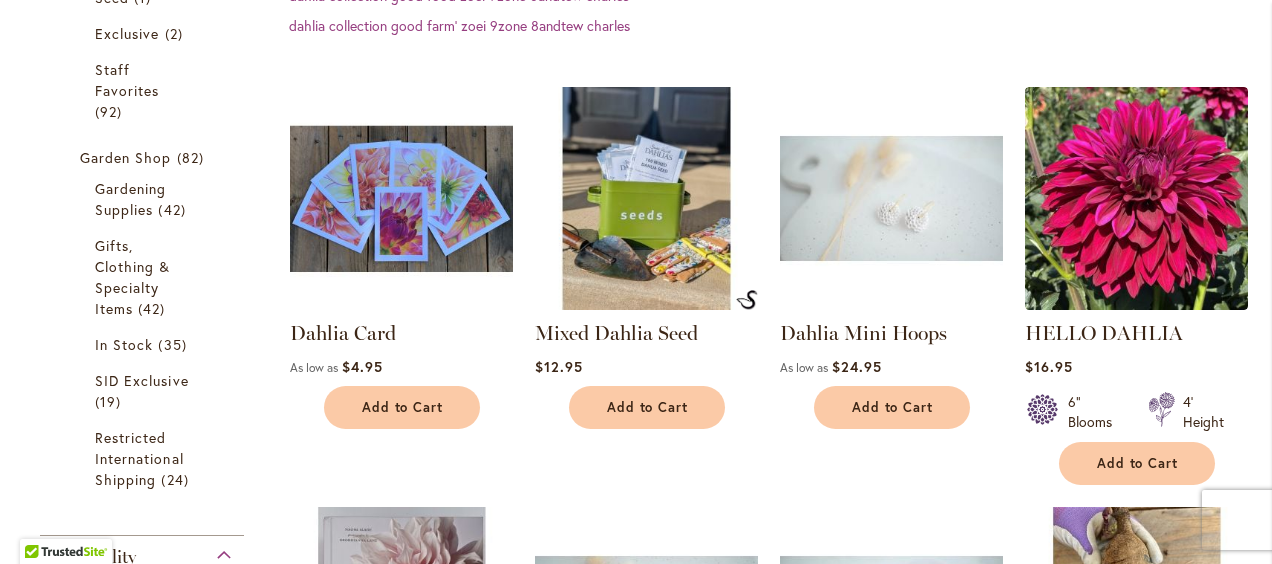 scroll, scrollTop: 678, scrollLeft: 0, axis: vertical 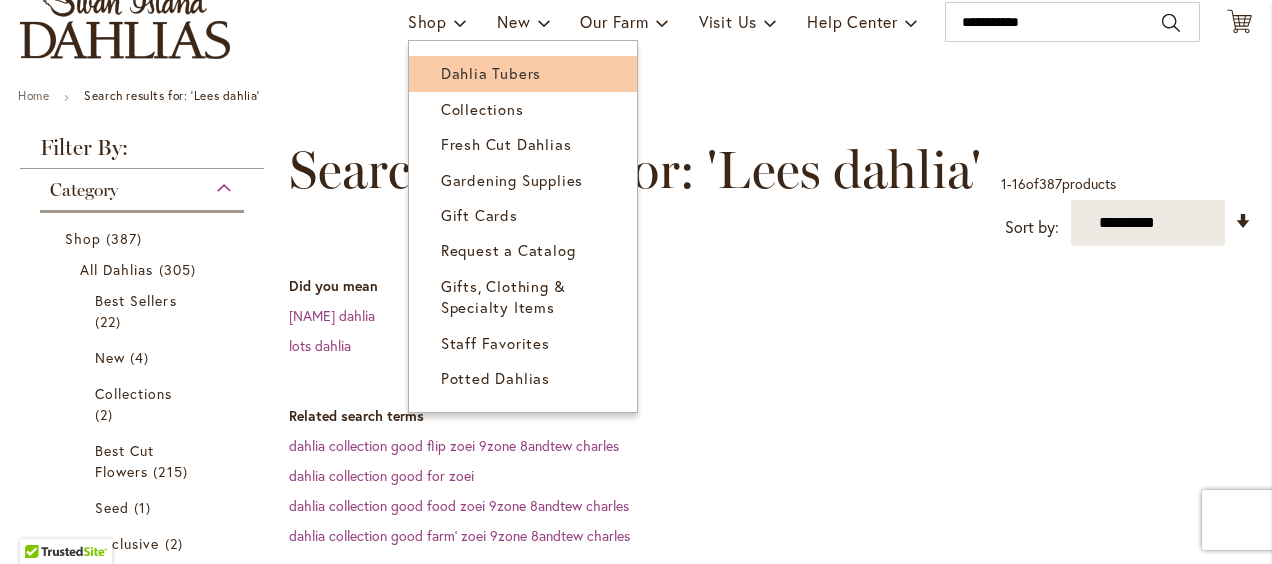 click on "Dahlia Tubers" at bounding box center (491, 73) 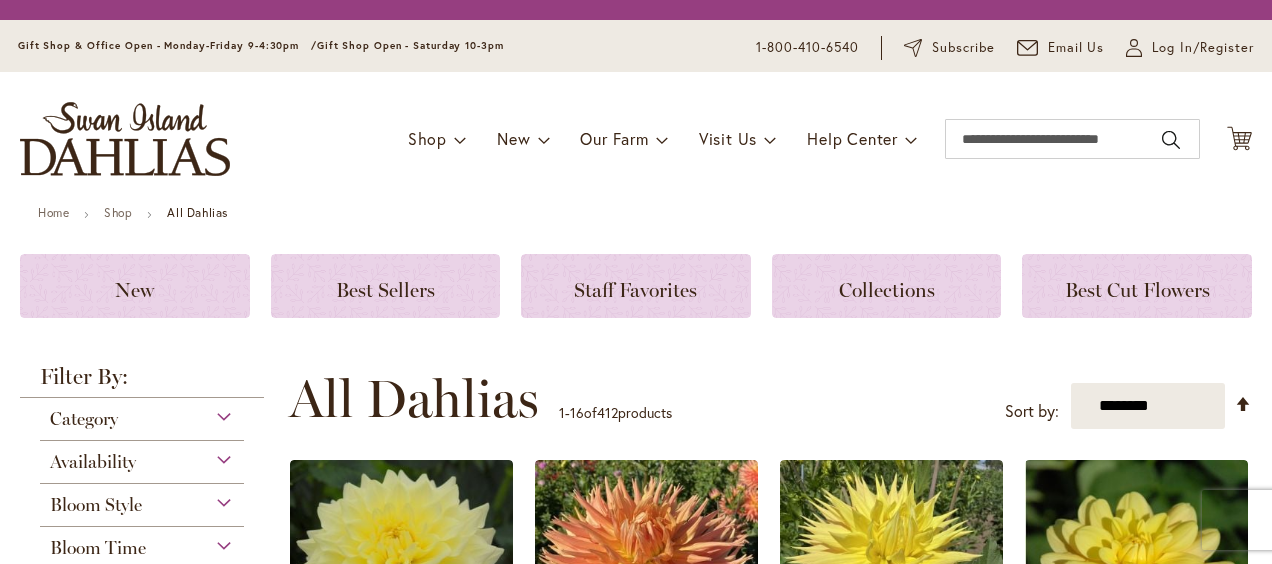 scroll, scrollTop: 0, scrollLeft: 0, axis: both 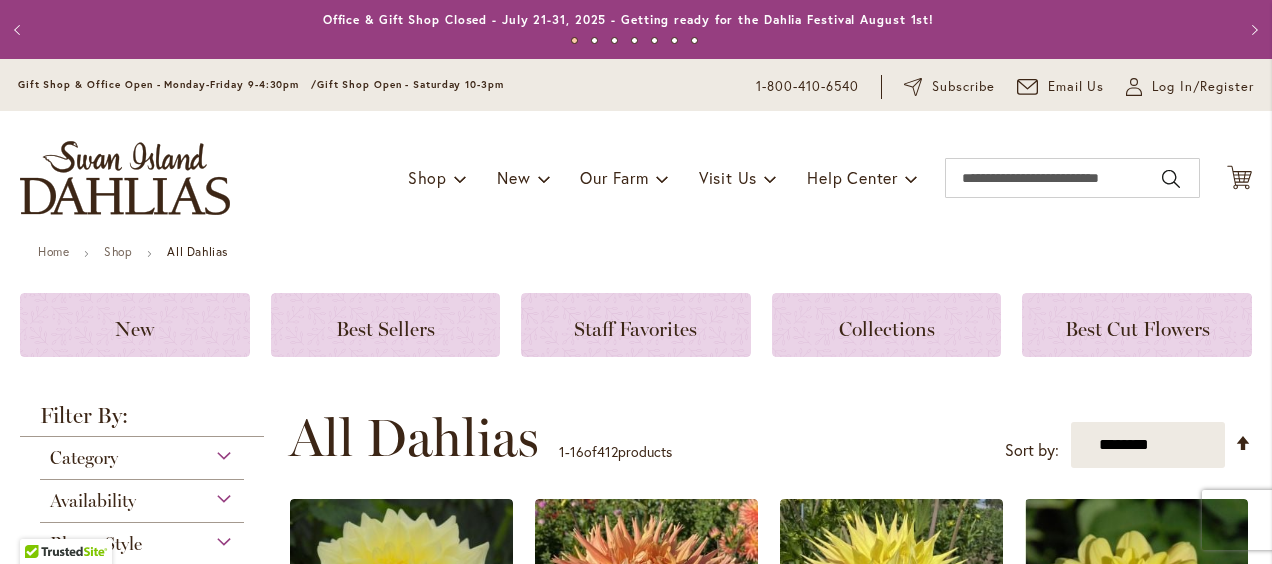 type on "**********" 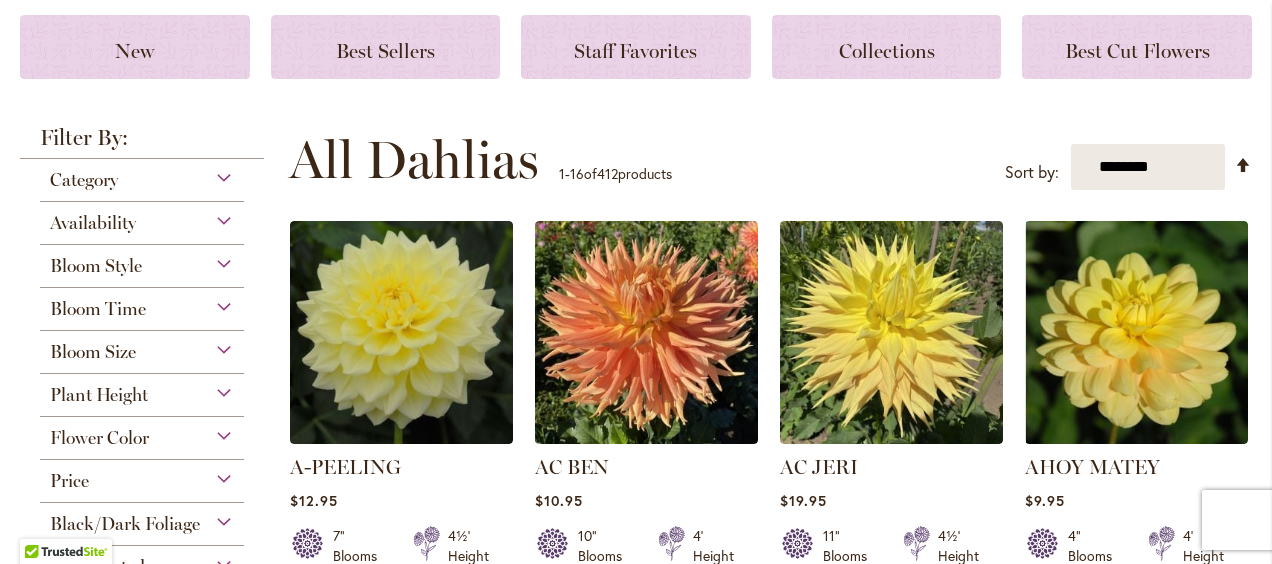 scroll, scrollTop: 307, scrollLeft: 0, axis: vertical 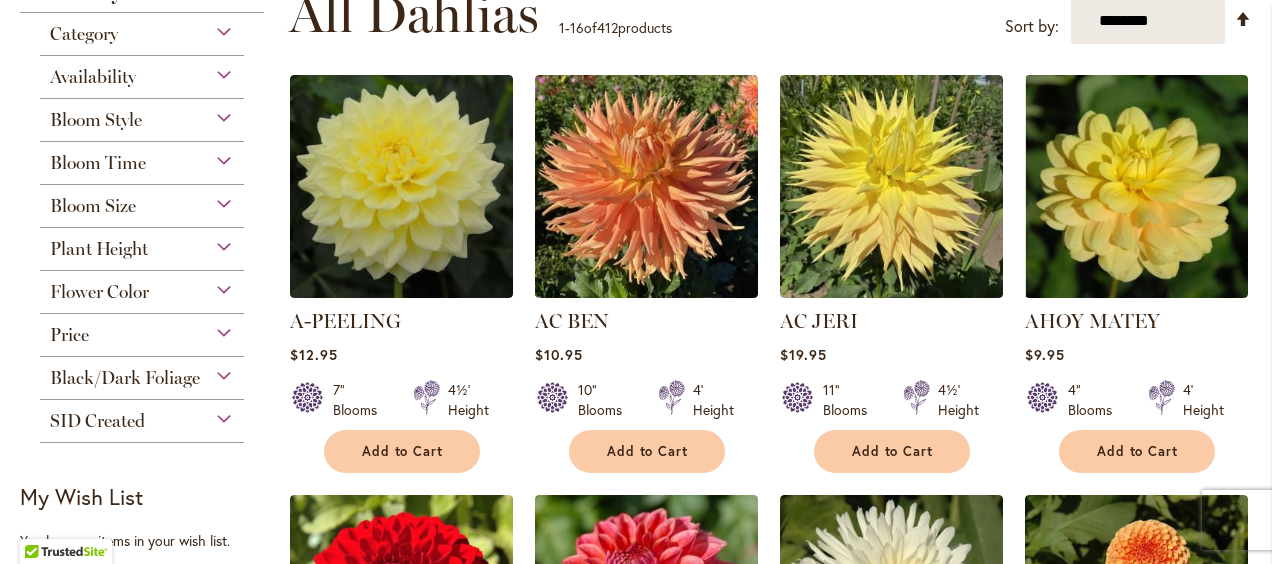 click on "Bloom Size" at bounding box center [142, 201] 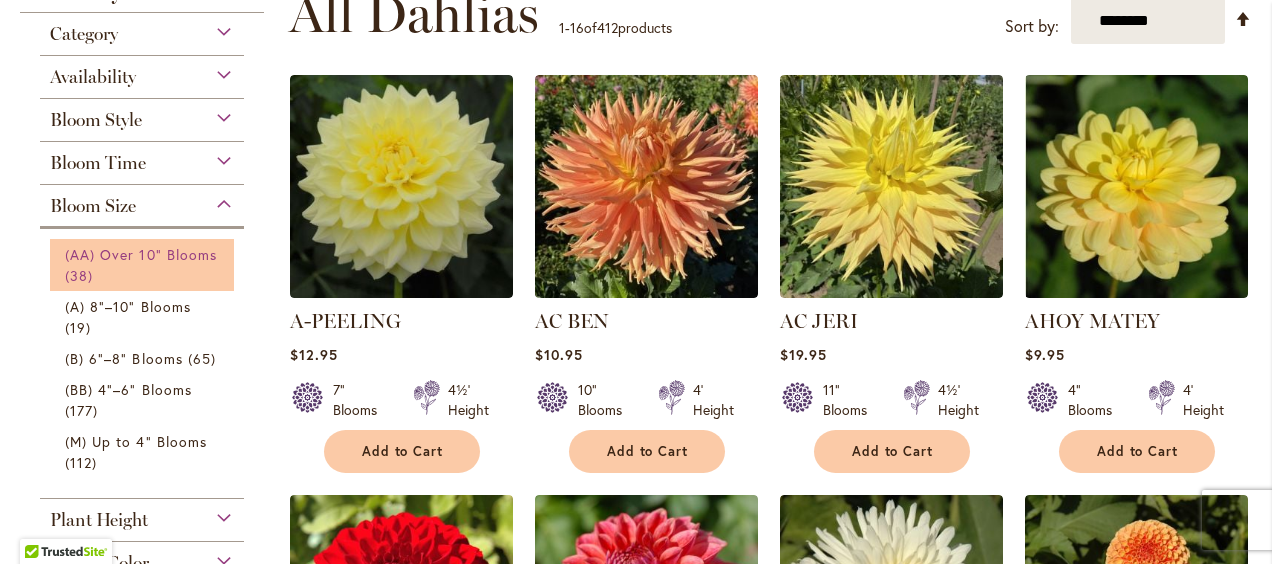 click on "(AA) Over 10" Blooms" at bounding box center [141, 254] 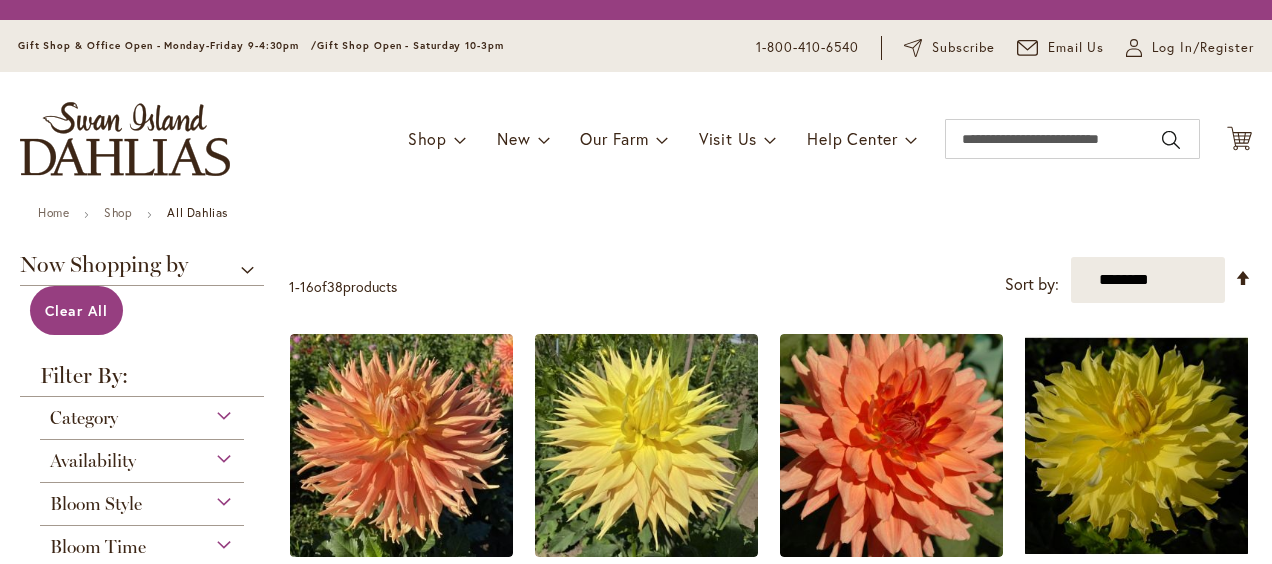 scroll, scrollTop: 0, scrollLeft: 0, axis: both 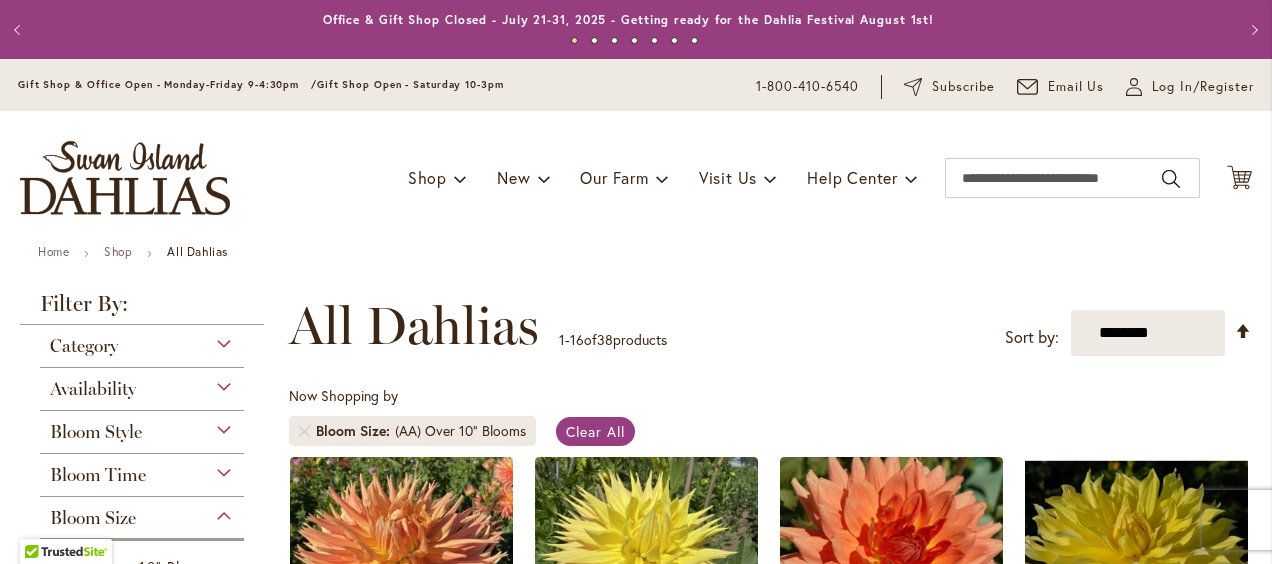 type on "**********" 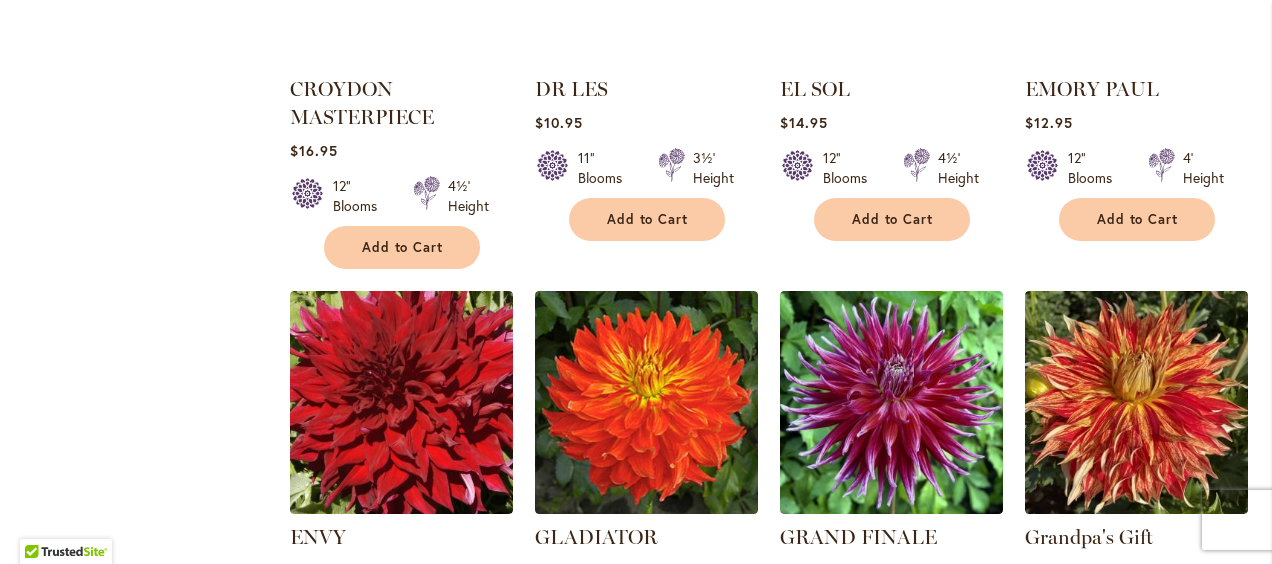 scroll, scrollTop: 1471, scrollLeft: 0, axis: vertical 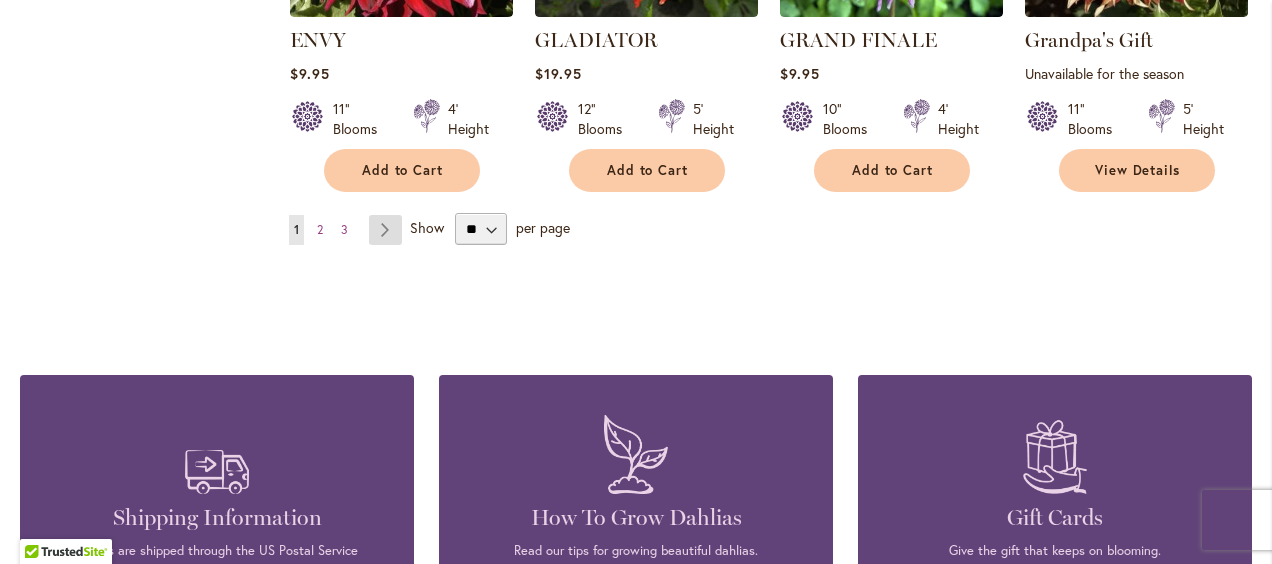 click on "Page
Next" at bounding box center (385, 230) 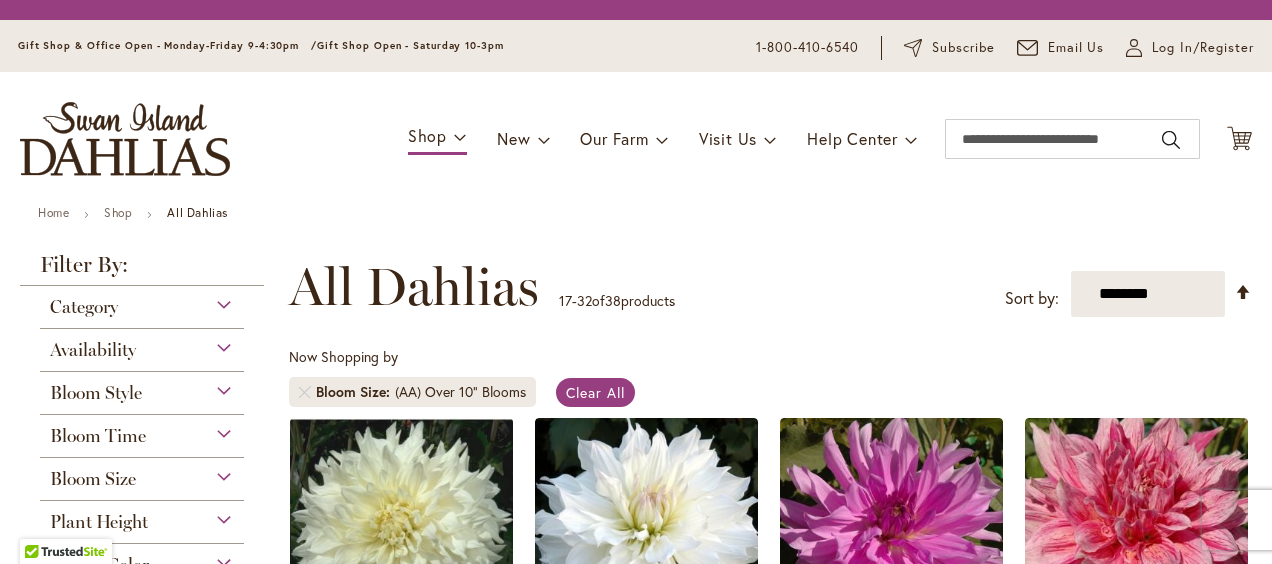 scroll, scrollTop: 0, scrollLeft: 0, axis: both 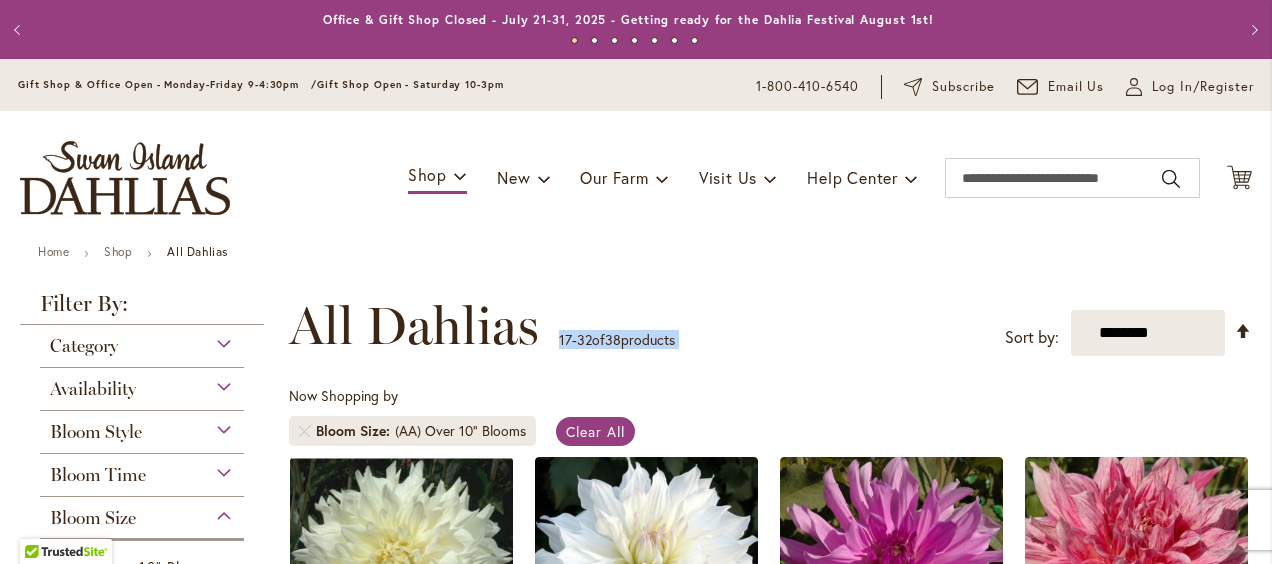 type on "**********" 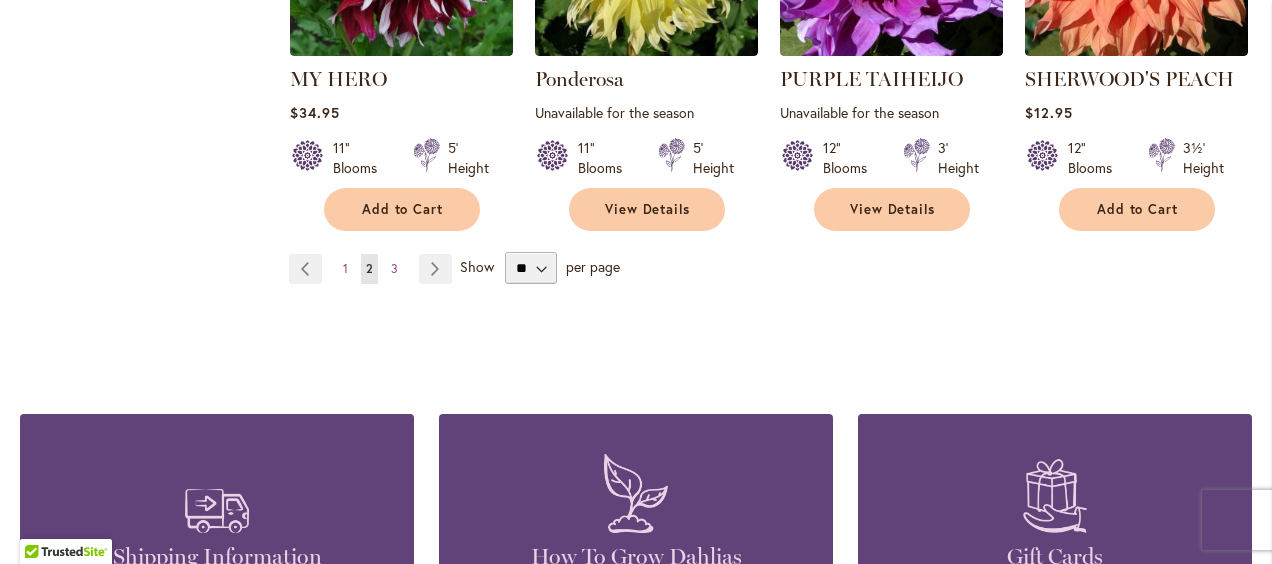scroll, scrollTop: 1924, scrollLeft: 0, axis: vertical 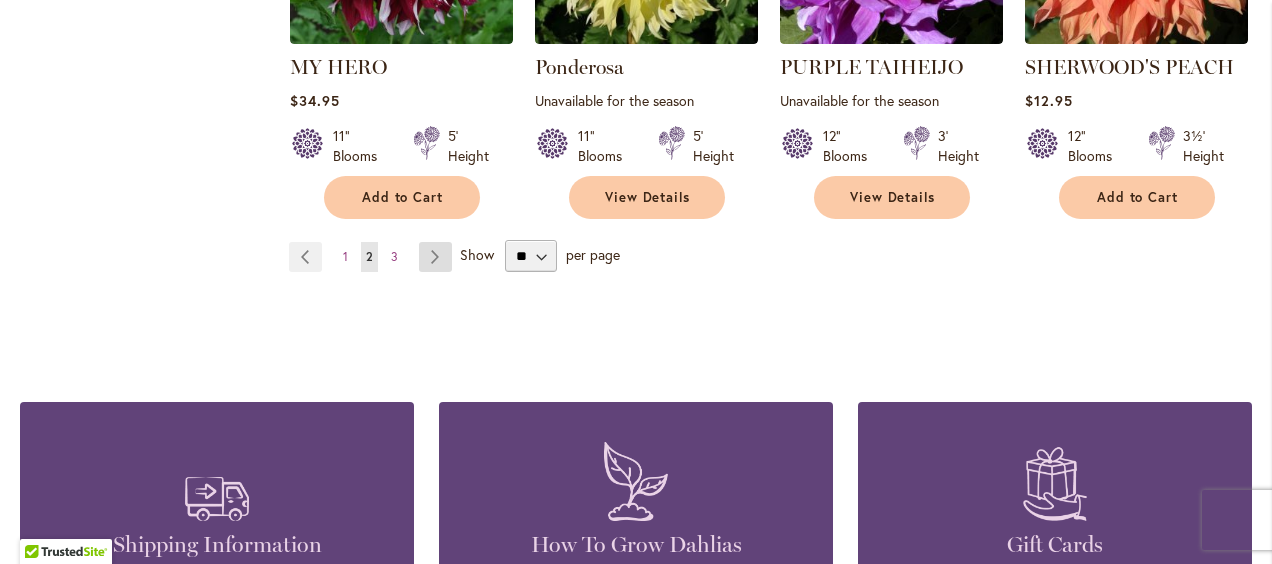 click on "Page
Next" at bounding box center [435, 257] 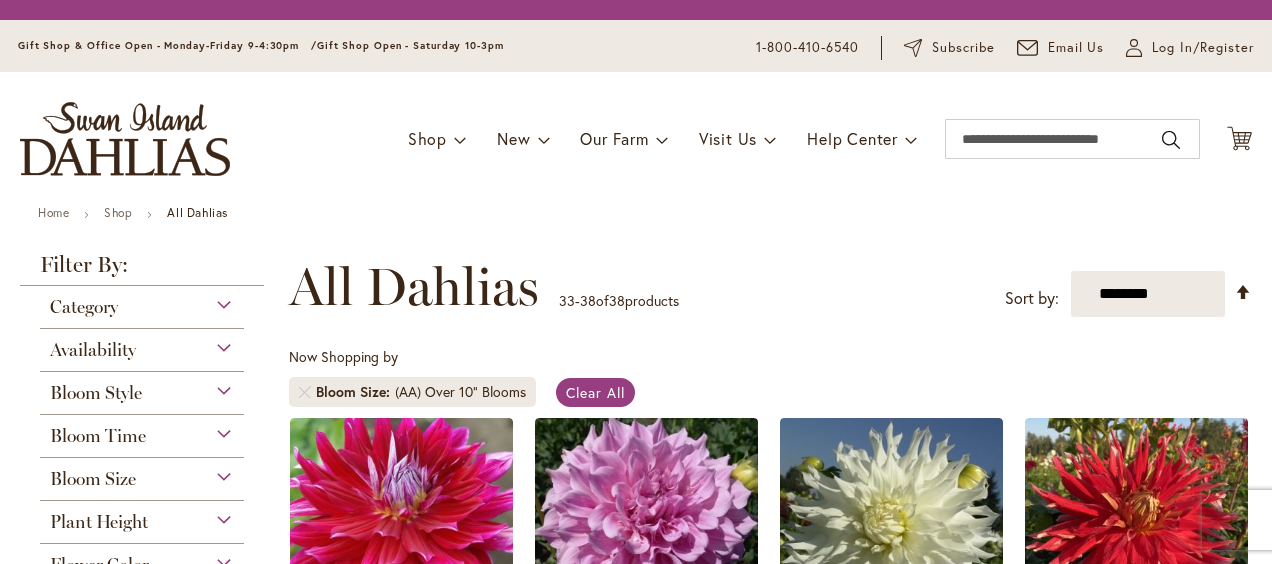scroll, scrollTop: 0, scrollLeft: 0, axis: both 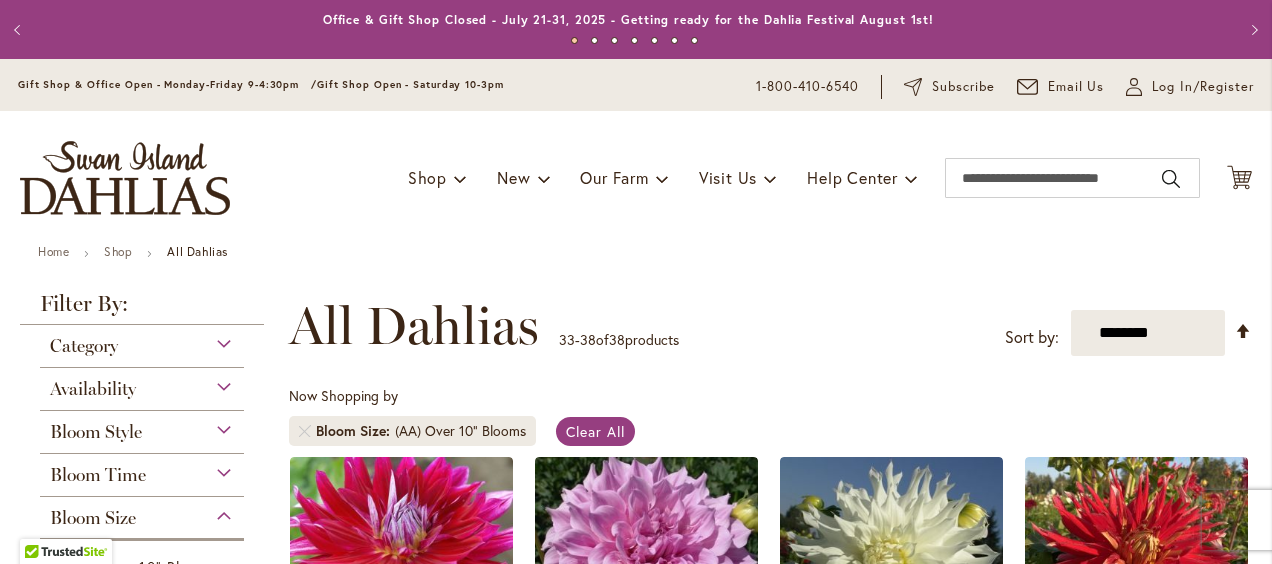 type on "**********" 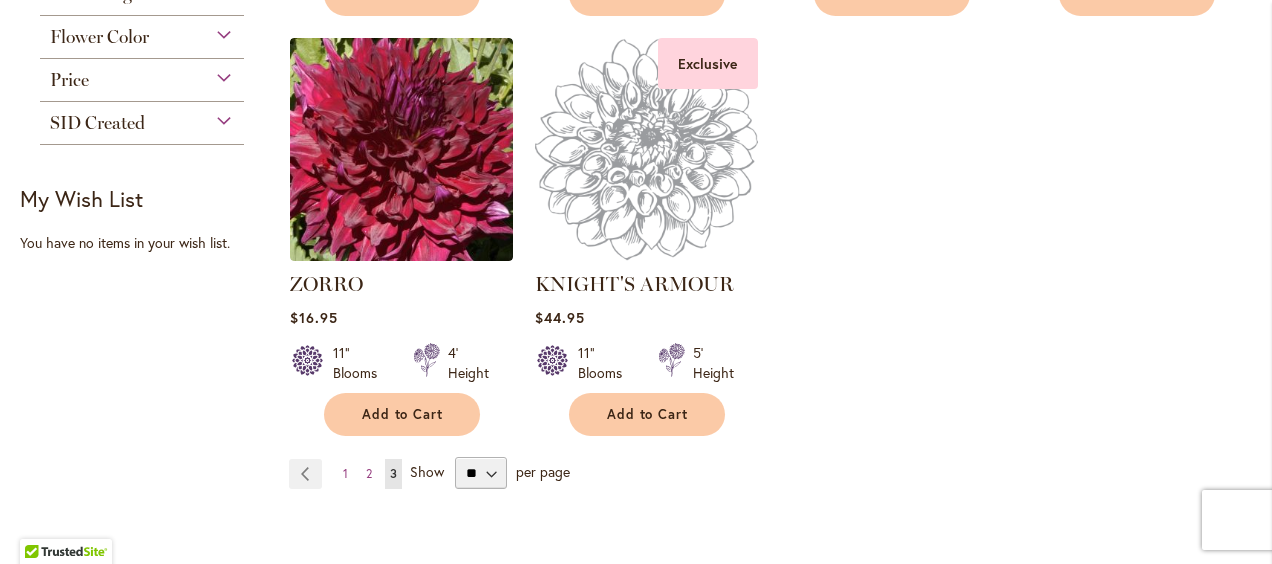 scroll, scrollTop: 788, scrollLeft: 0, axis: vertical 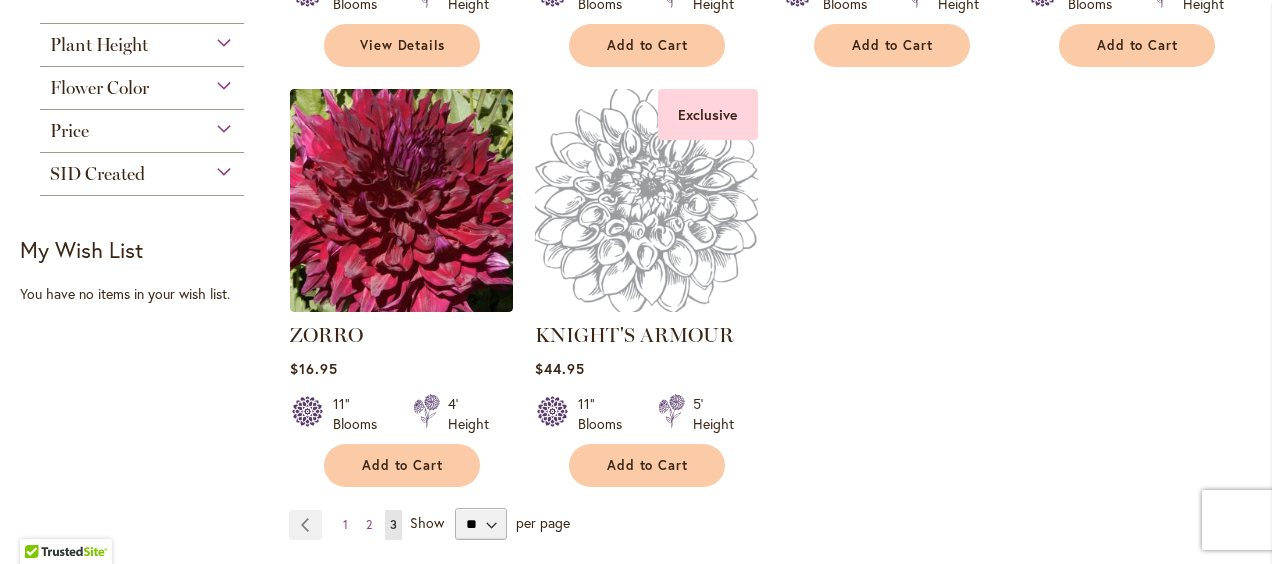 click at bounding box center (646, 200) 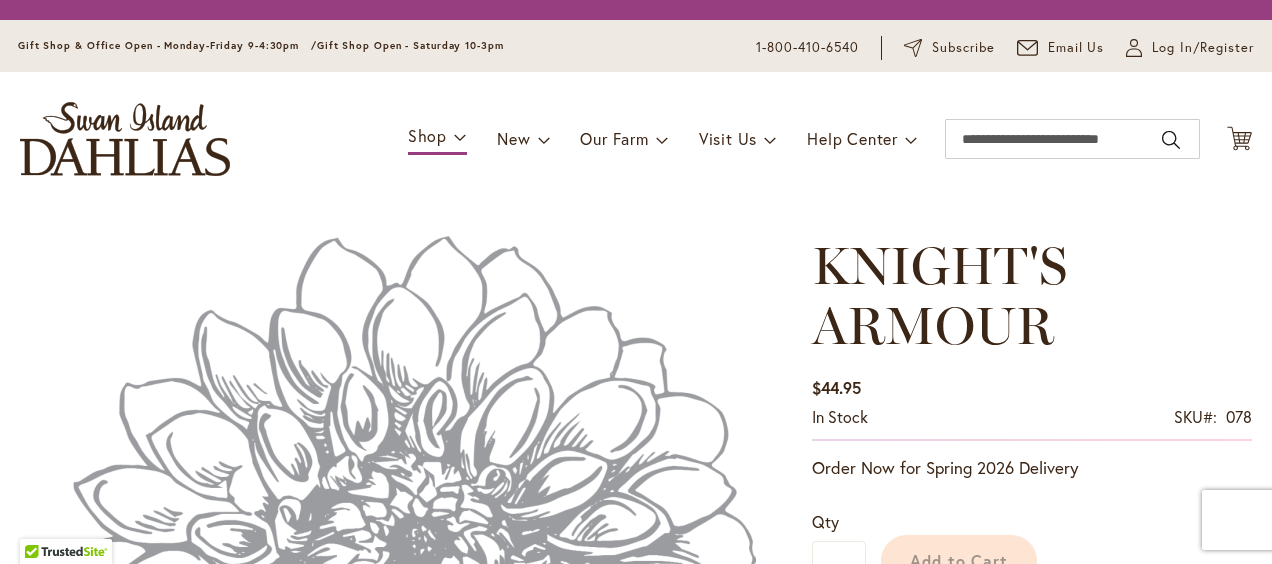 scroll, scrollTop: 0, scrollLeft: 0, axis: both 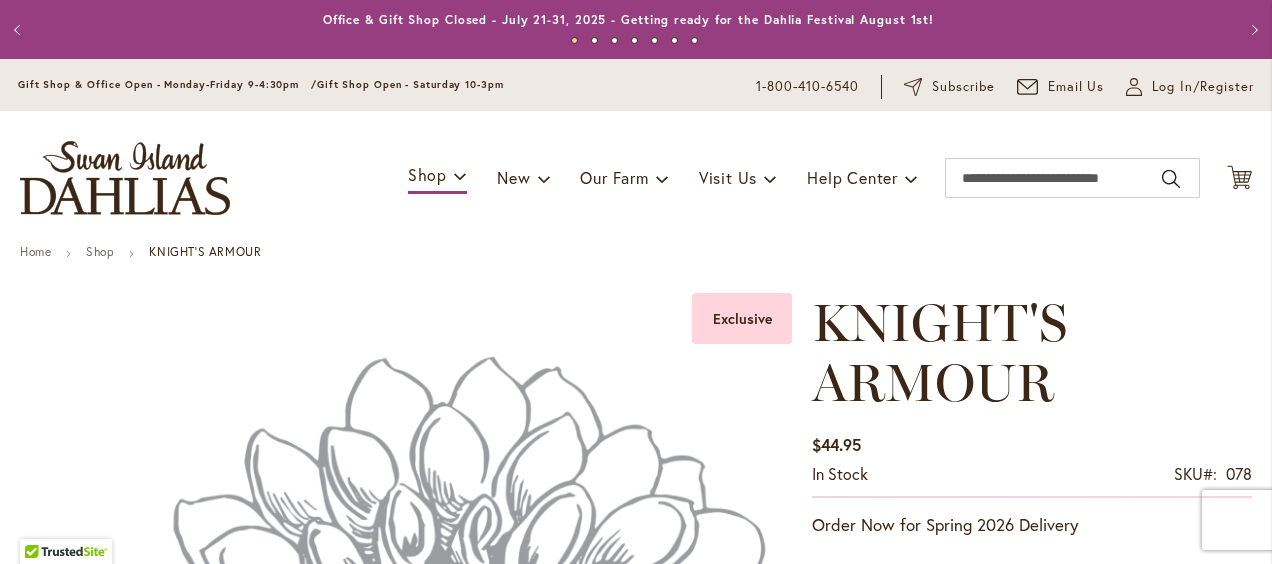 type on "**********" 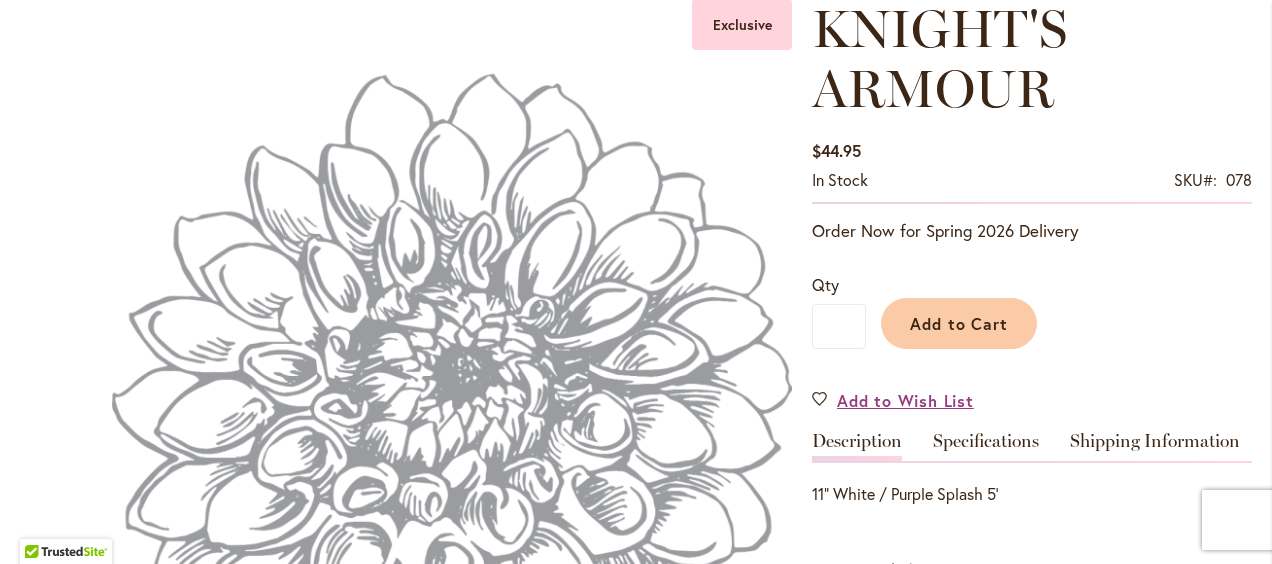 scroll, scrollTop: 0, scrollLeft: 0, axis: both 